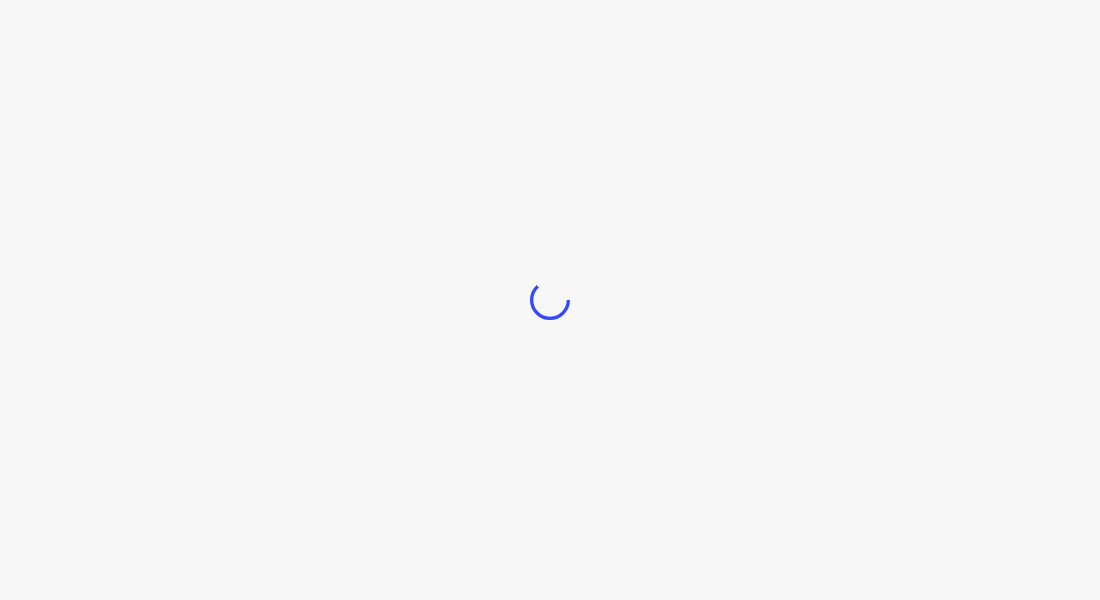 scroll, scrollTop: 0, scrollLeft: 0, axis: both 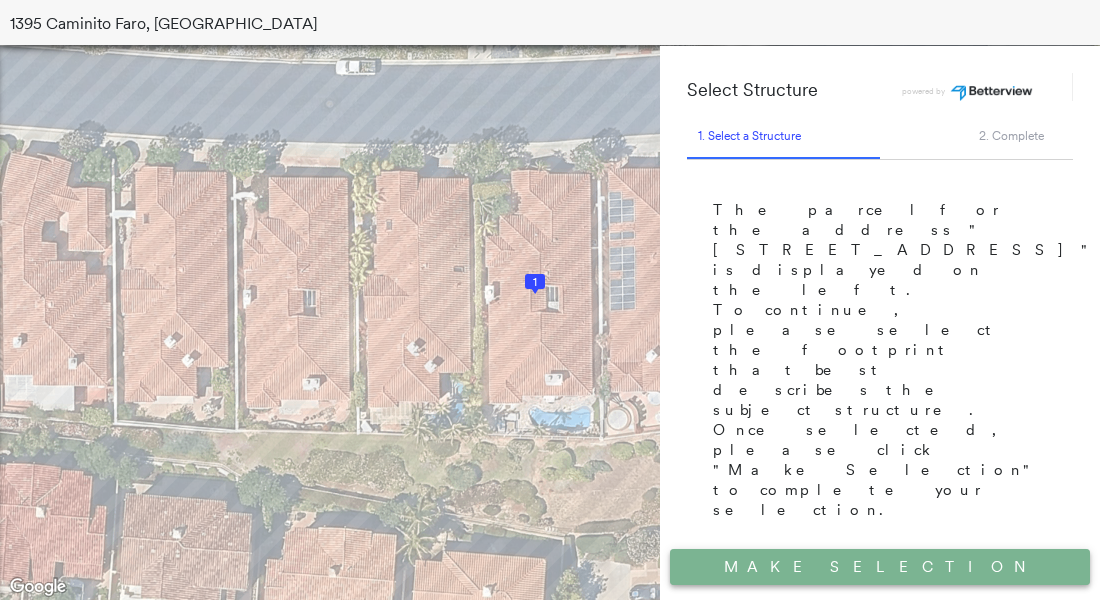 click on "Make Selection" at bounding box center [880, 567] 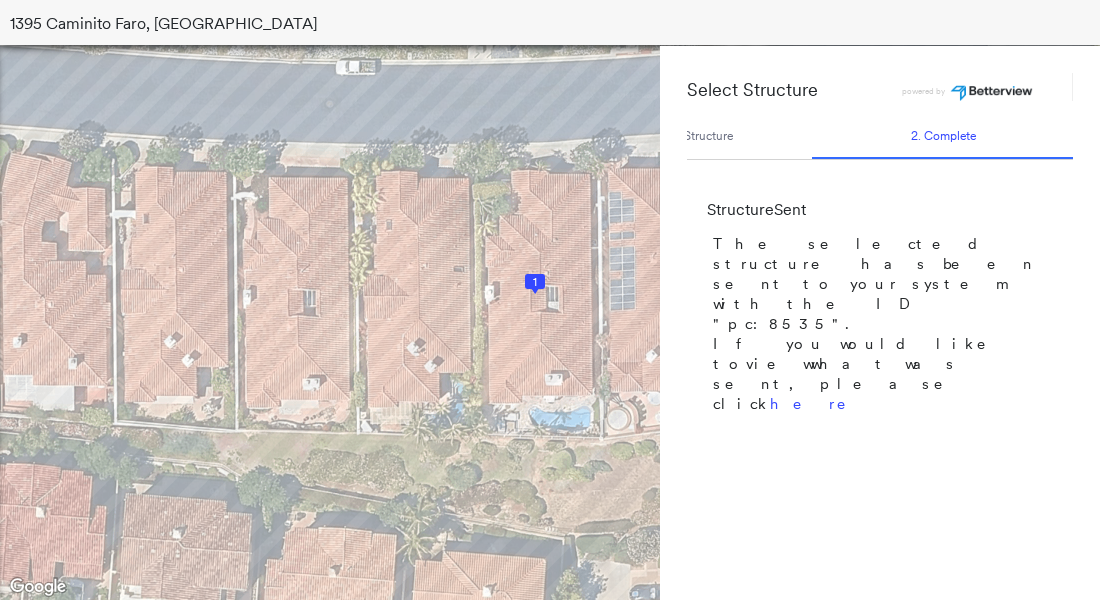scroll, scrollTop: 0, scrollLeft: 68, axis: horizontal 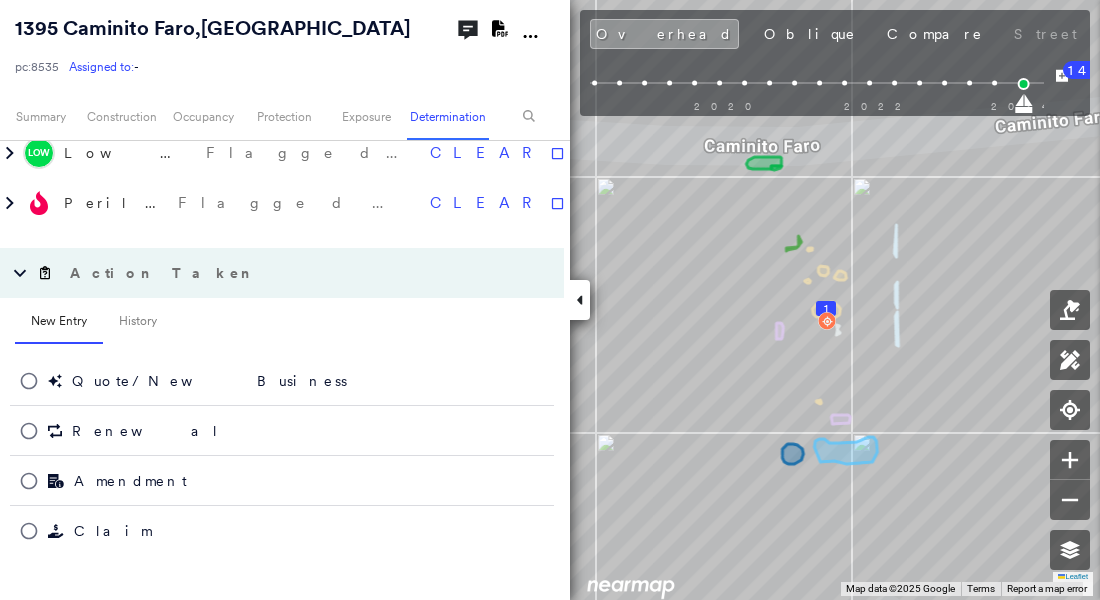 click 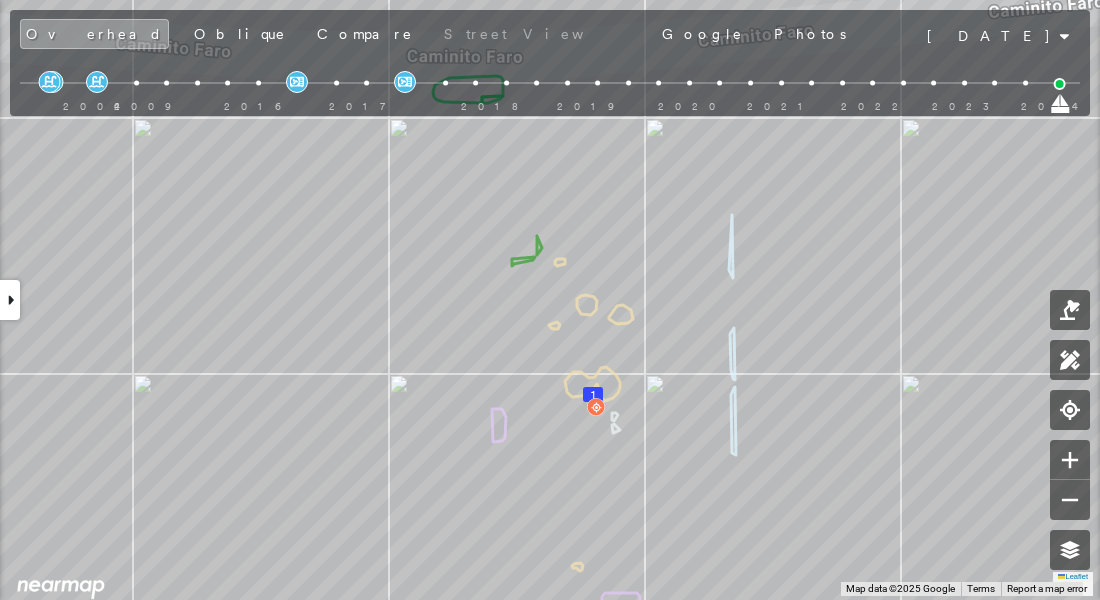 click at bounding box center (10, 300) 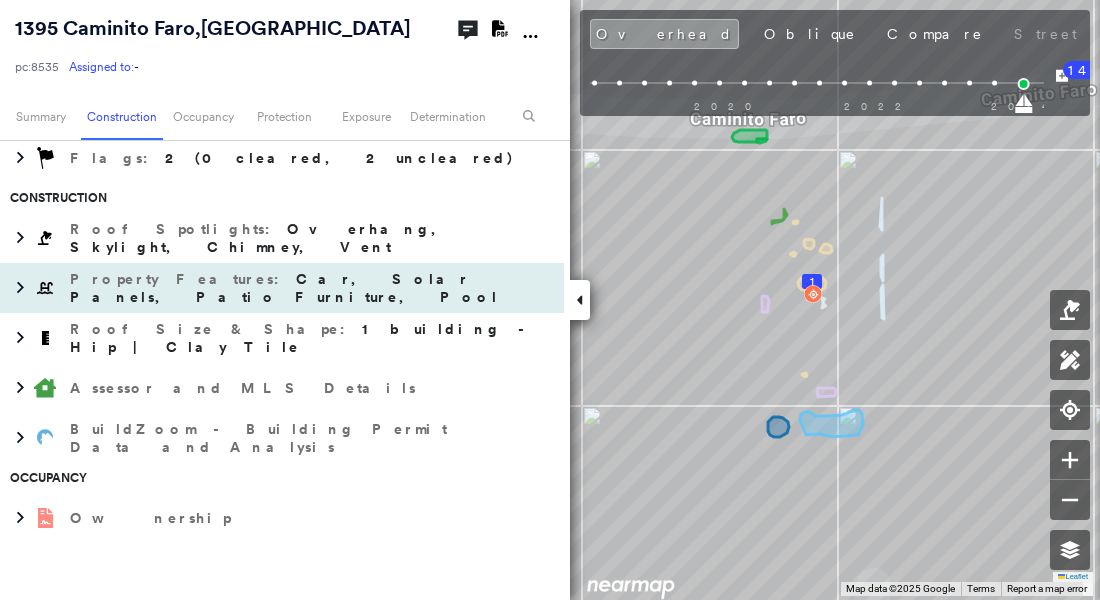 scroll, scrollTop: 0, scrollLeft: 0, axis: both 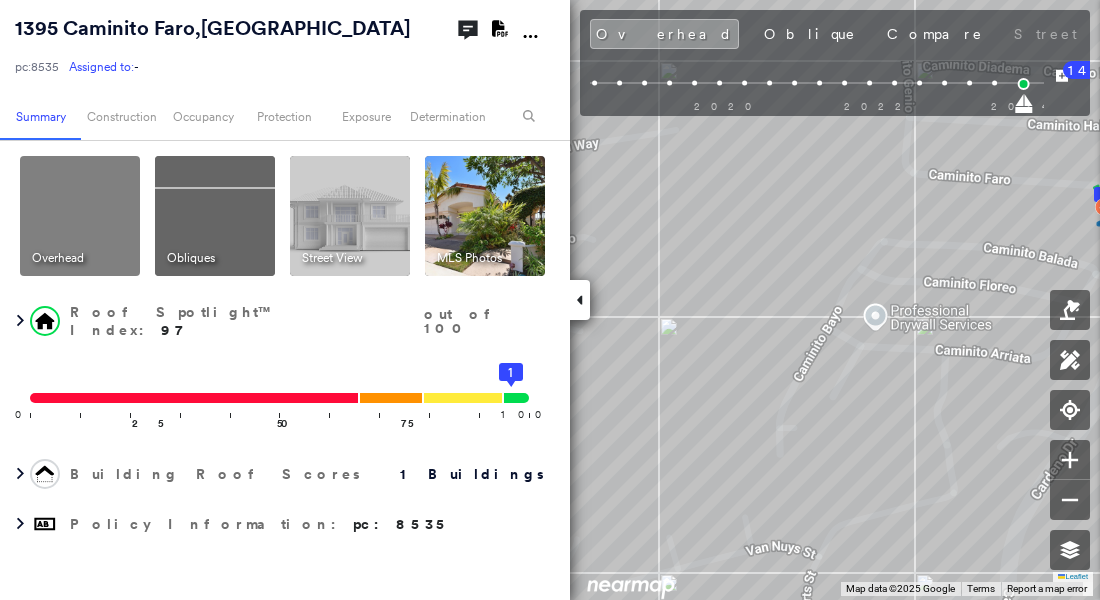 click on "Tower 1395 Caminito Faro ,  San Diego, CA 92037 pc:8535 Assigned to:  - Assigned to:  - pc:8535 Assigned to:  - Open Comments Download PDF Report Summary Construction Occupancy Protection Exposure Determination Overhead Obliques Street View MLS Photos Roof Spotlight™ Index :  97 out of 100 0 100 25 50 75 1 Building Roof Scores 1 Buildings Policy Information :  pc:8535 Flags :  2 (0 cleared, 2 uncleared) Construction Roof Spotlights :  Overhang, Skylight, Chimney, Vent Property Features :  Car, Solar Panels, Patio Furniture, Pool Roof Size & Shape :  1 building  - Hip | Clay Tile Assessor and MLS Details BuildZoom - Building Permit Data and Analysis Occupancy Ownership Place Detail Protection Protection Exposure Fire Path FEMA Risk Index Crime Regional Hazard: 3   out of  5 Additional Perils Canopy - HailSizeDossier Guidewire HazardHub Proximity Alerts :  Chimney Determination Flags :  2 (0 cleared, 2 uncleared) Uncleared Flags (2) Cleared Flags  (0) Low Low Priority Flagged 10/31/24 Clear Peril Risks Clear" at bounding box center [550, 300] 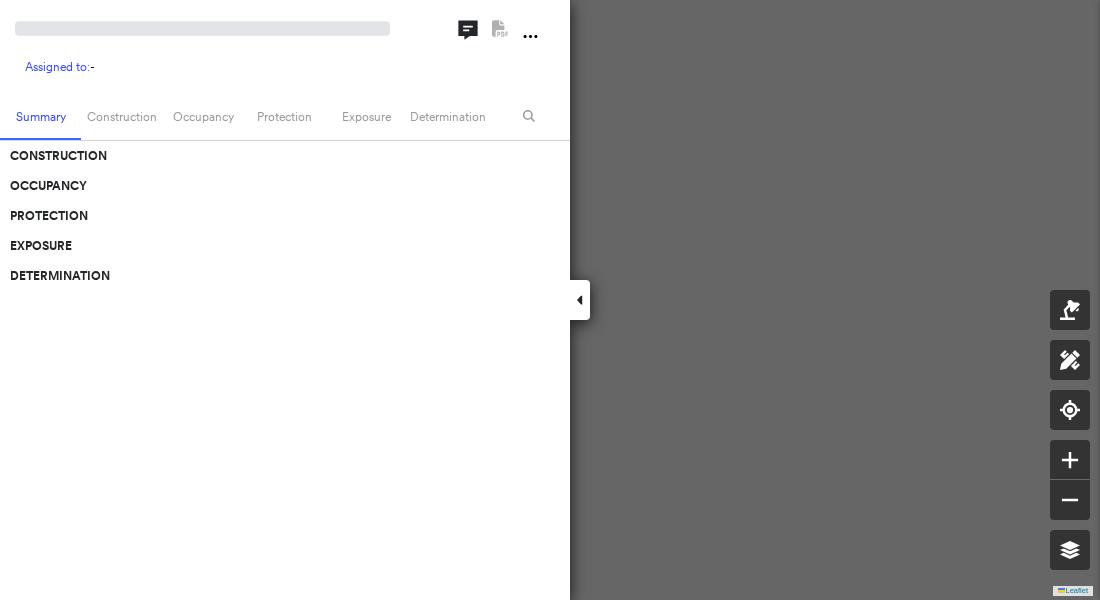 scroll, scrollTop: 0, scrollLeft: 0, axis: both 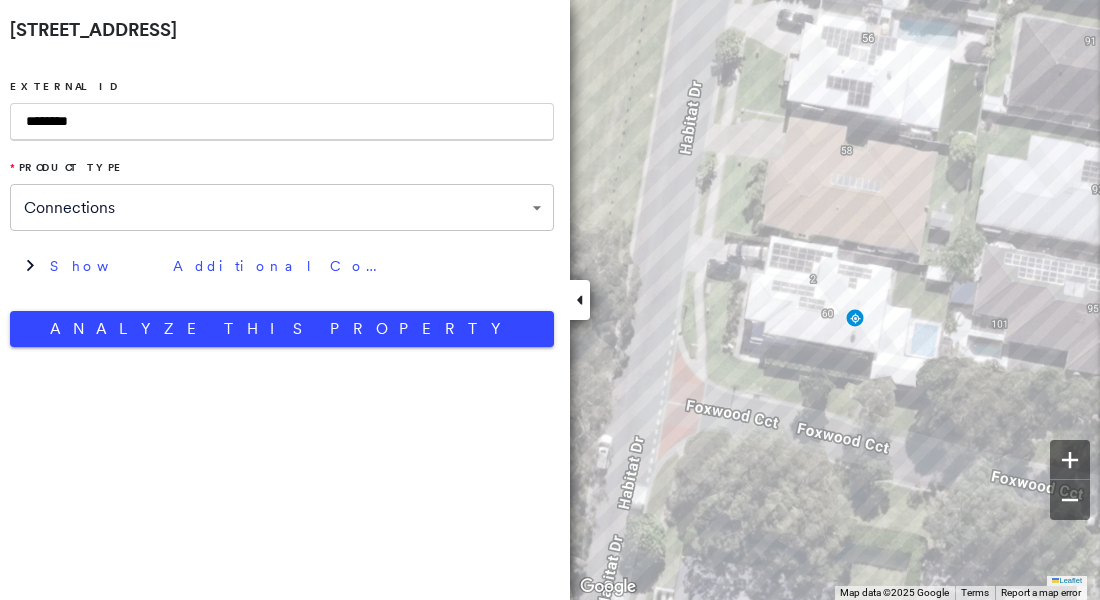 click on "**********" at bounding box center (550, 300) 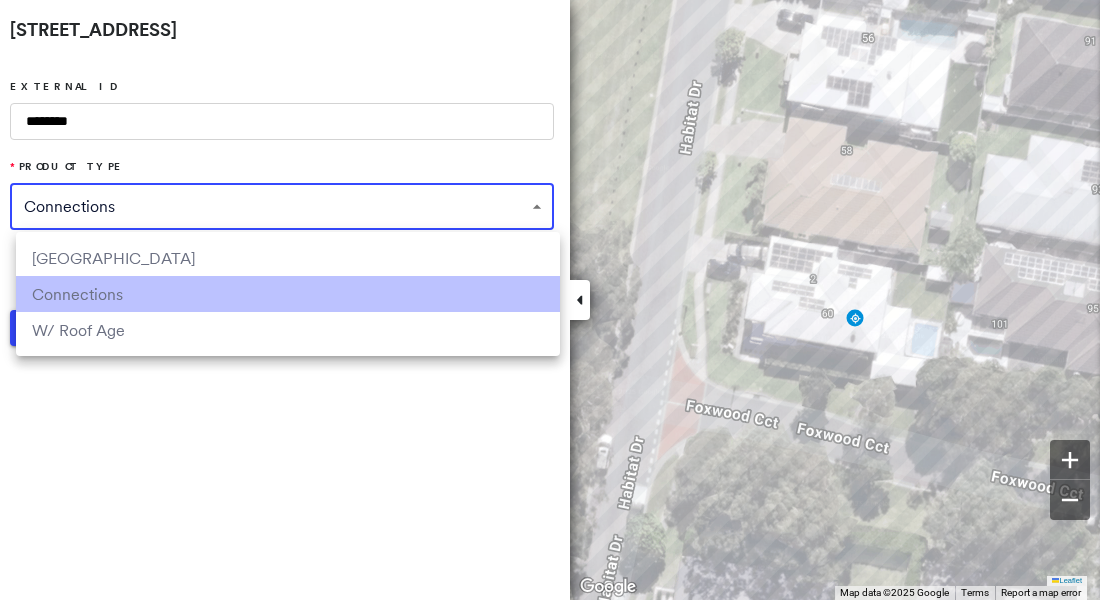 click on "Australia" at bounding box center (288, 258) 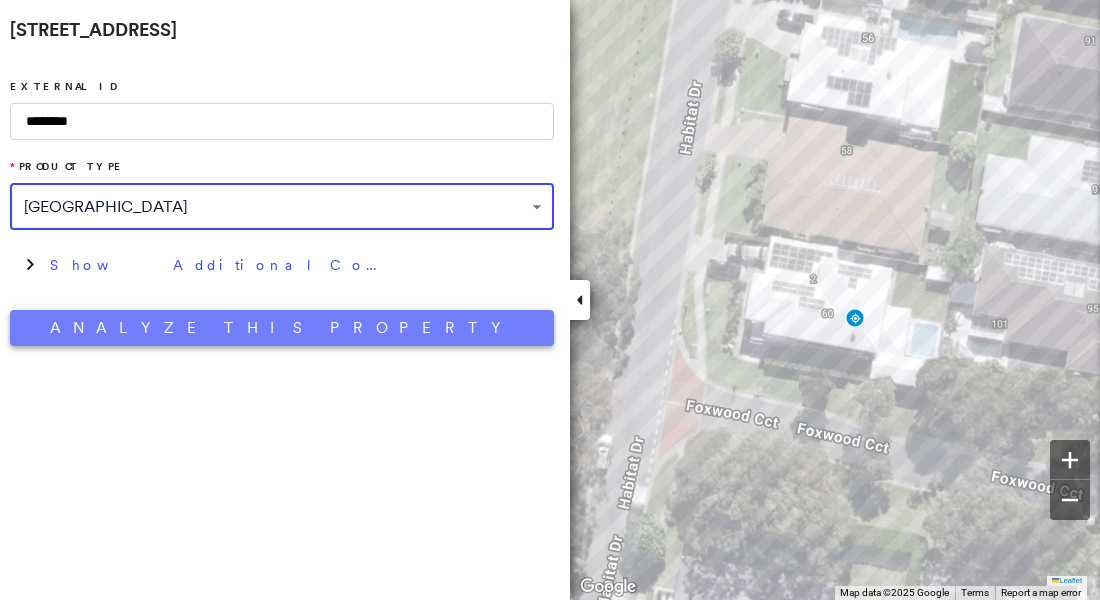 click on "Analyze This Property" at bounding box center (282, 328) 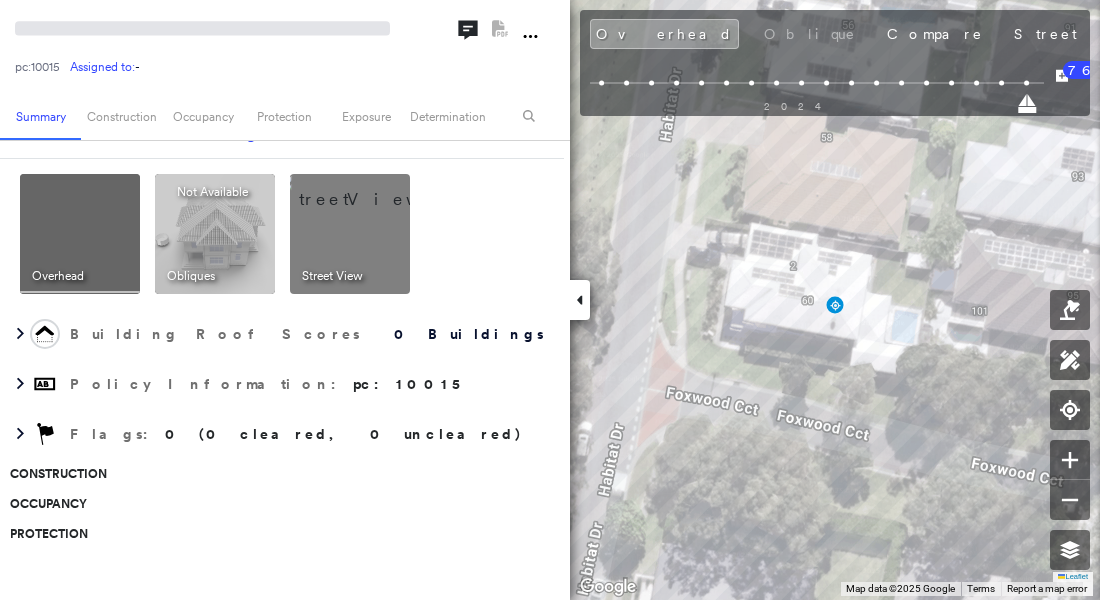 scroll, scrollTop: 0, scrollLeft: 0, axis: both 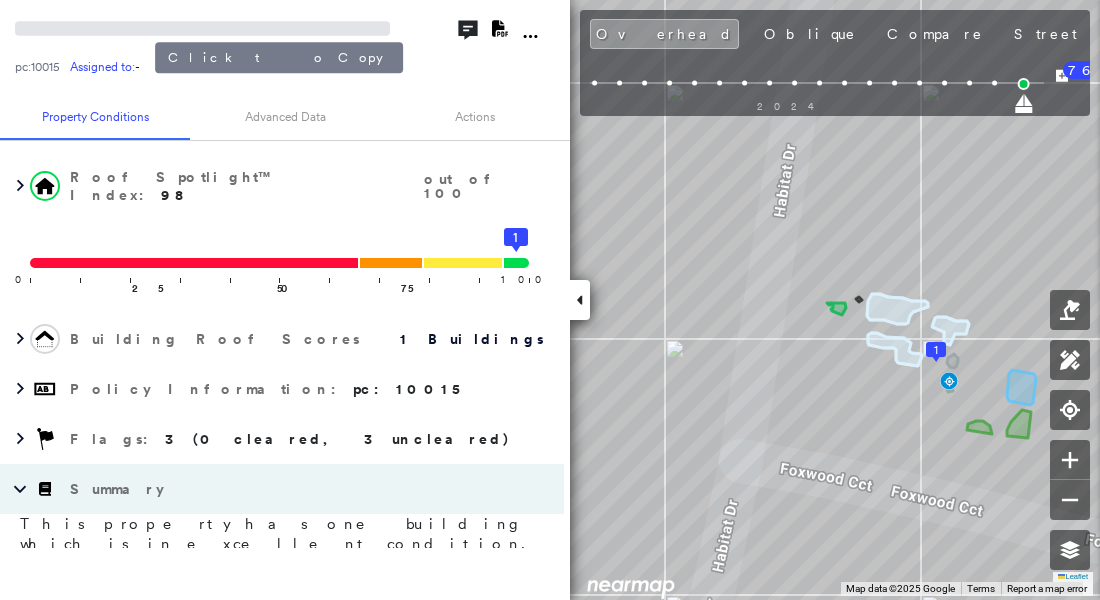 click at bounding box center (202, 28) 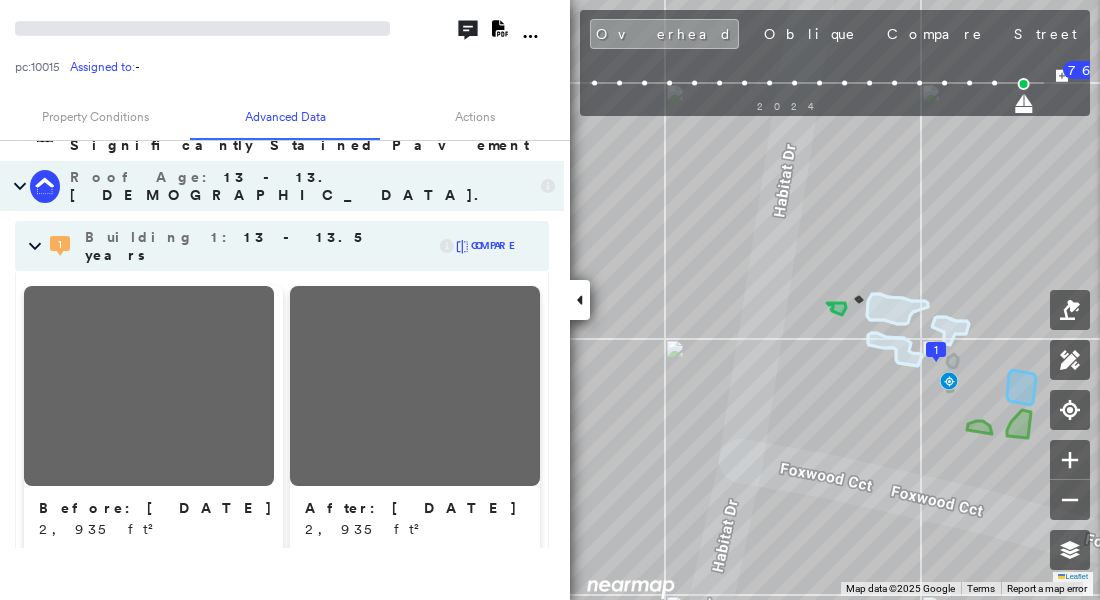 scroll, scrollTop: 862, scrollLeft: 0, axis: vertical 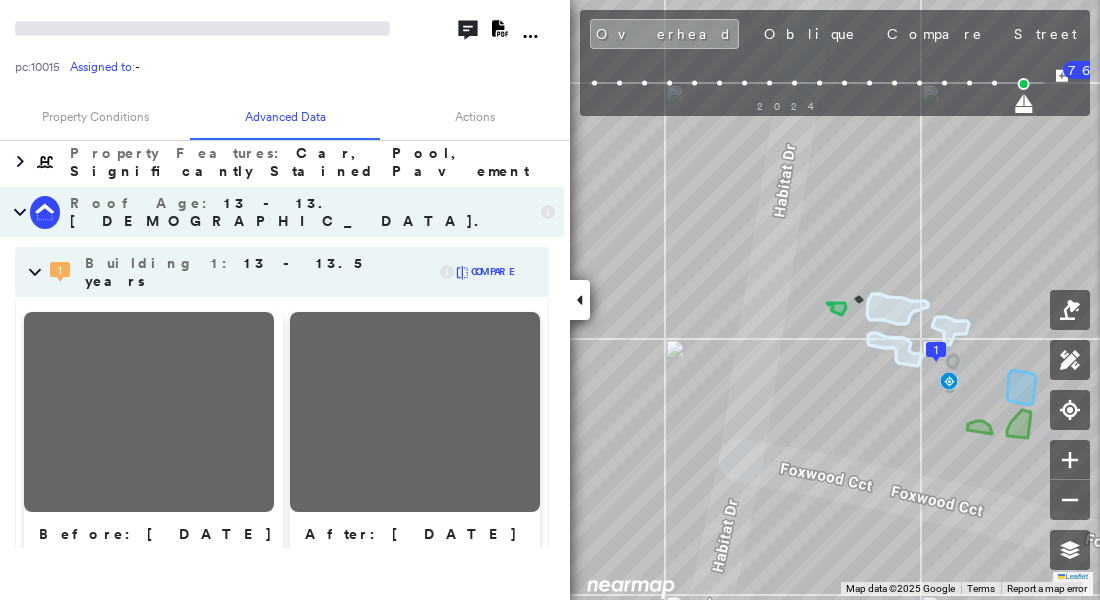 click on "1 Building 1 :  13 - 13.5 years COMPARE Before :  Nov 7, 2011 2,935 ft² After :  May 8, 2012 2,935 ft²" at bounding box center (282, 422) 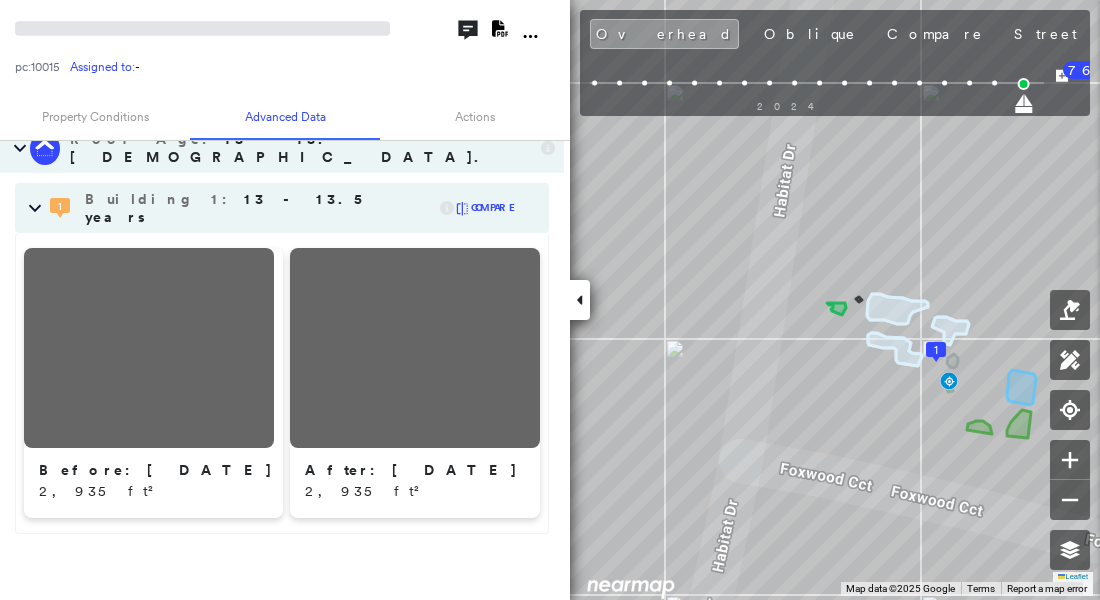 scroll, scrollTop: 853, scrollLeft: 0, axis: vertical 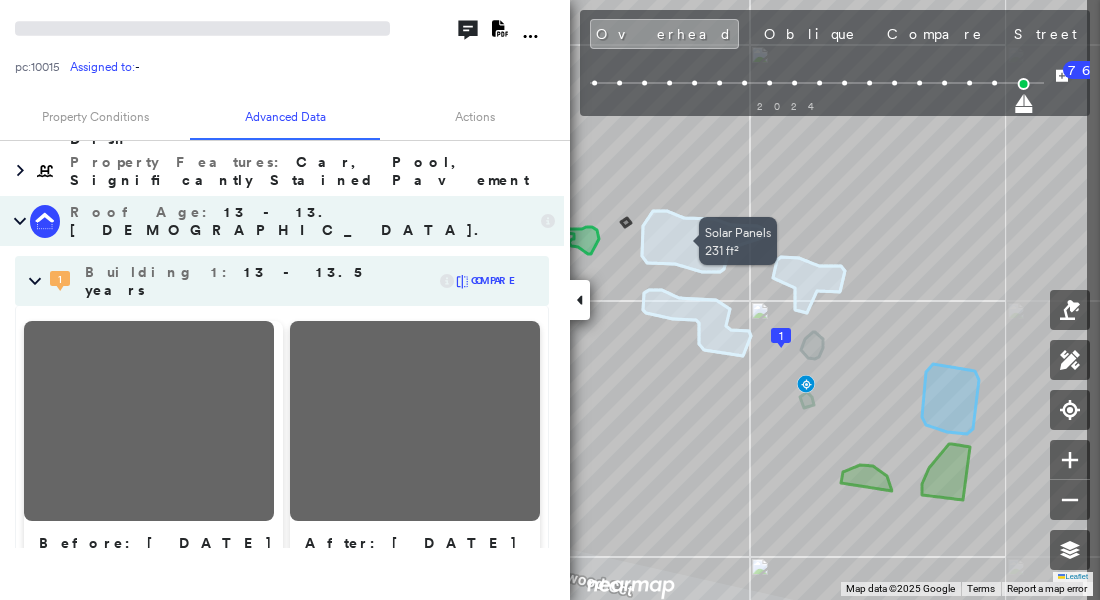drag, startPoint x: 816, startPoint y: 296, endPoint x: 694, endPoint y: 271, distance: 124.53513 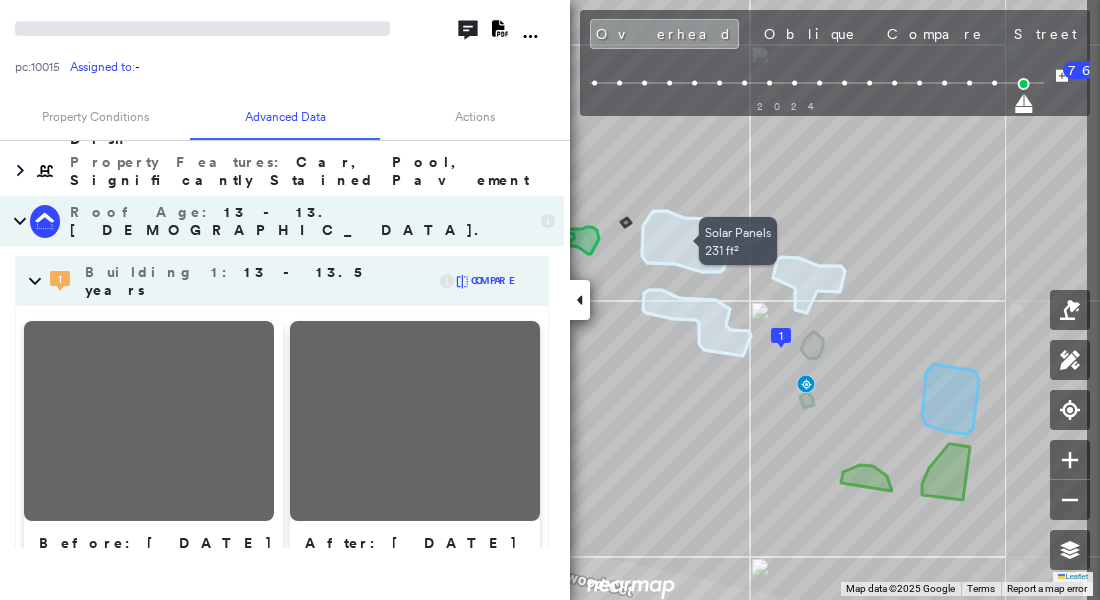 click 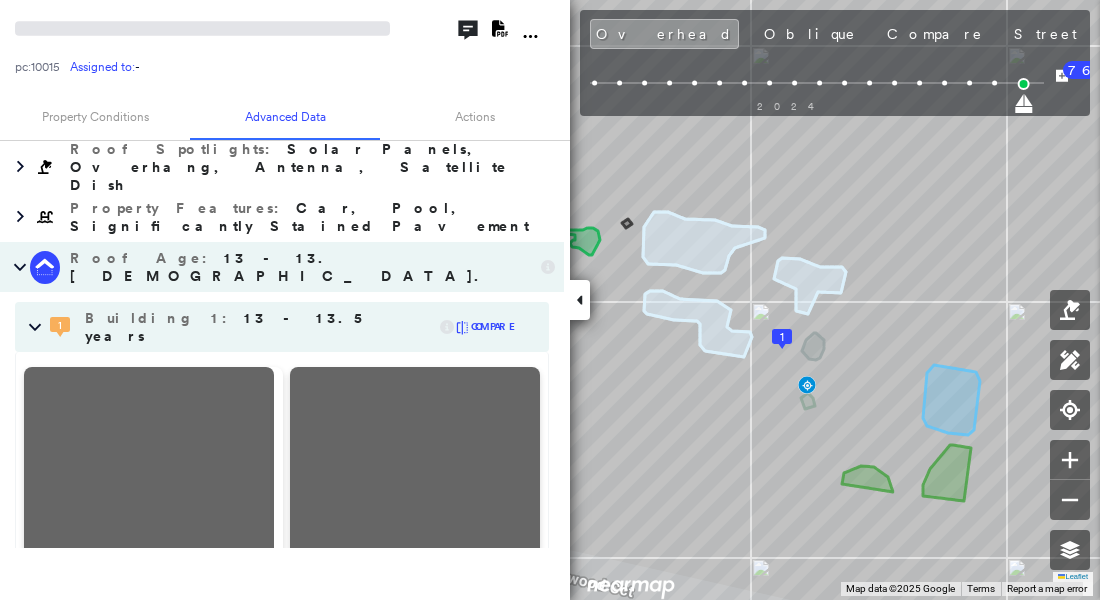 scroll, scrollTop: 787, scrollLeft: 0, axis: vertical 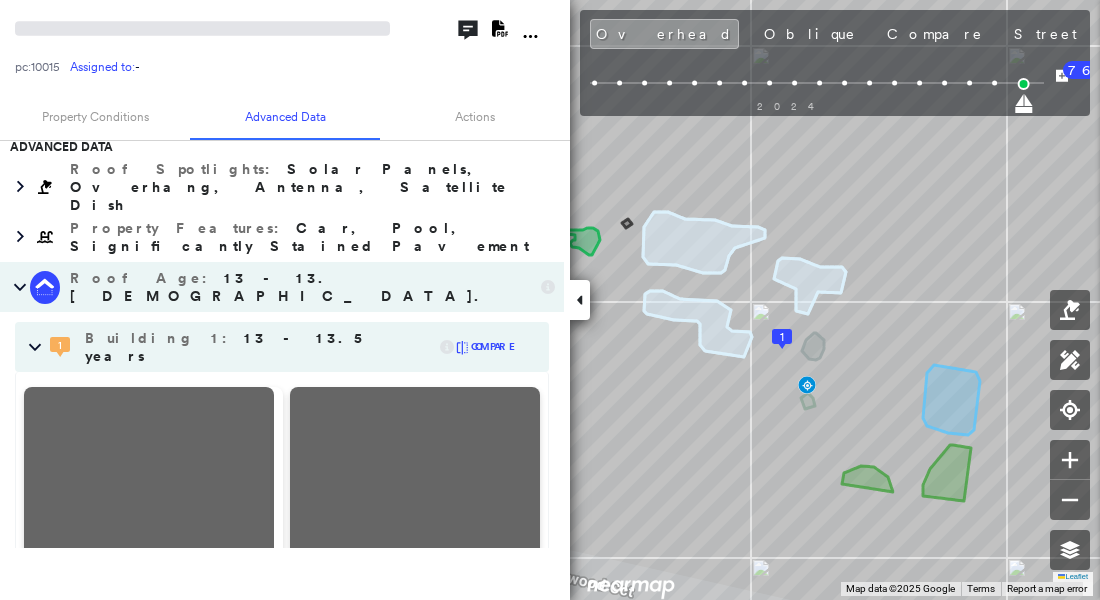 click at bounding box center (30, 347) 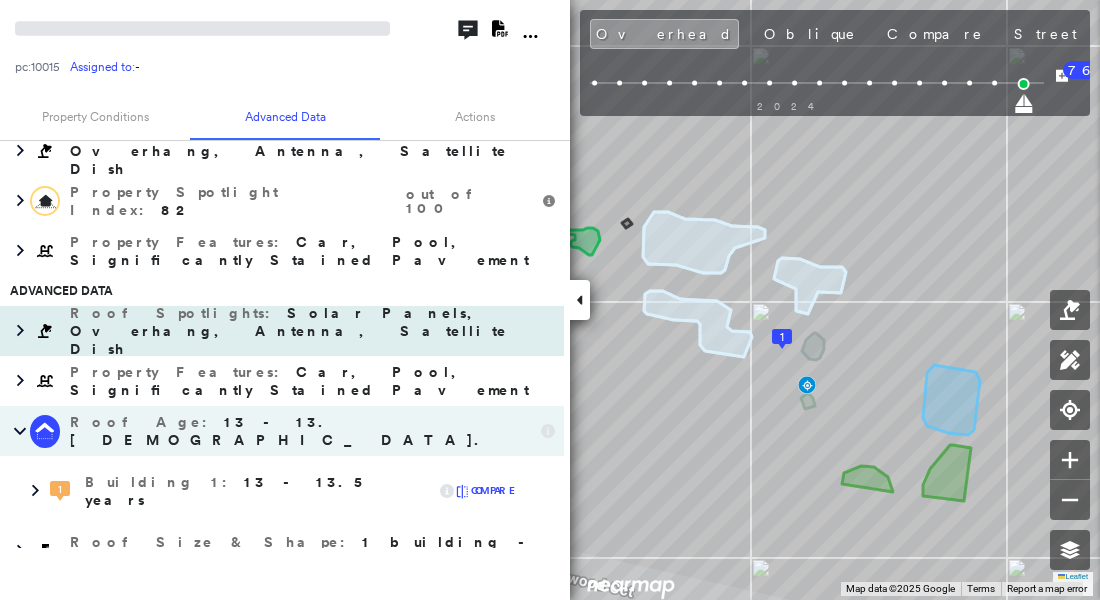 scroll, scrollTop: 0, scrollLeft: 0, axis: both 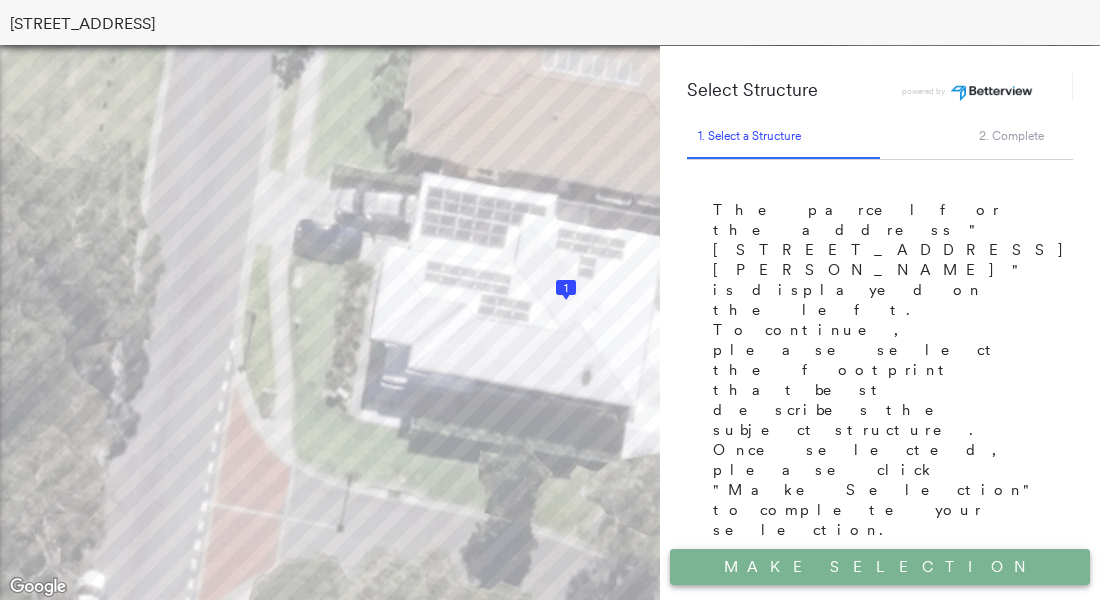 click on "Make Selection" at bounding box center (880, 567) 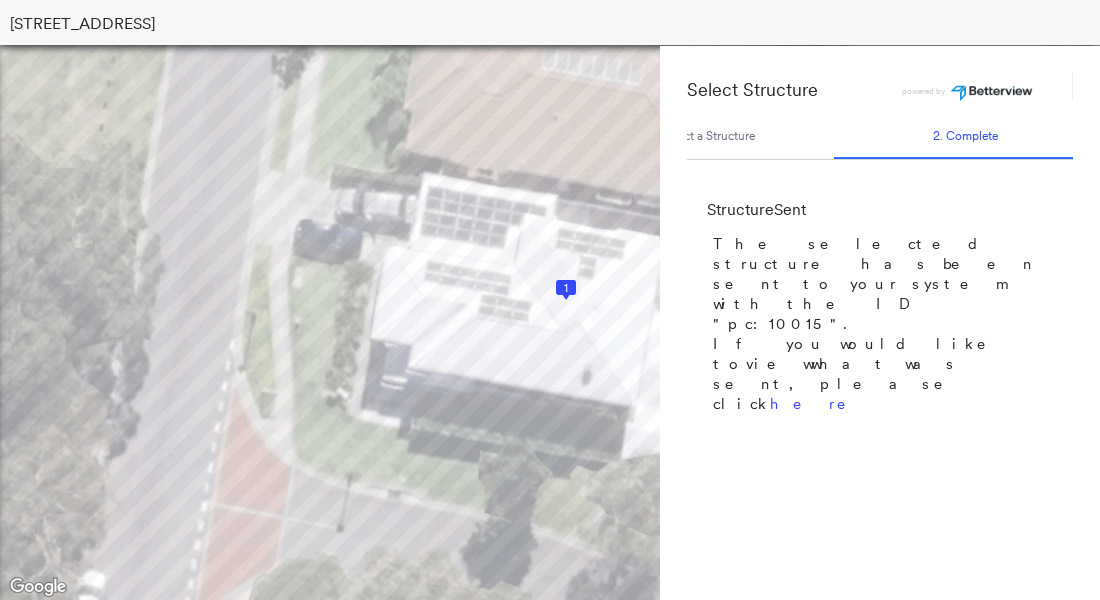 scroll, scrollTop: 0, scrollLeft: 68, axis: horizontal 